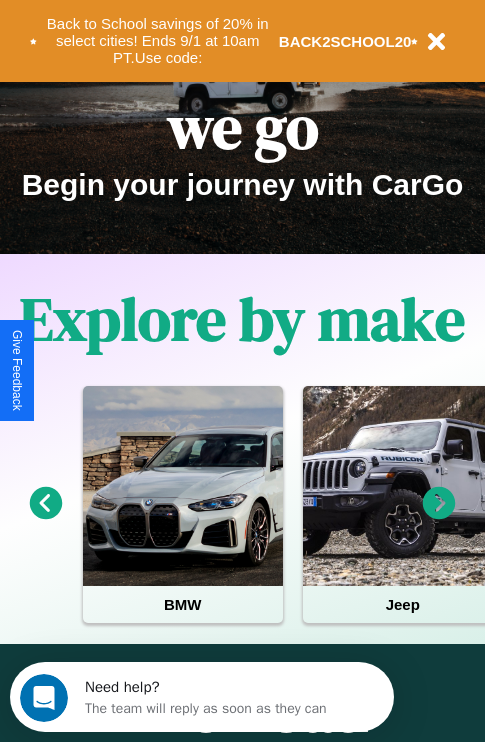 scroll, scrollTop: 308, scrollLeft: 0, axis: vertical 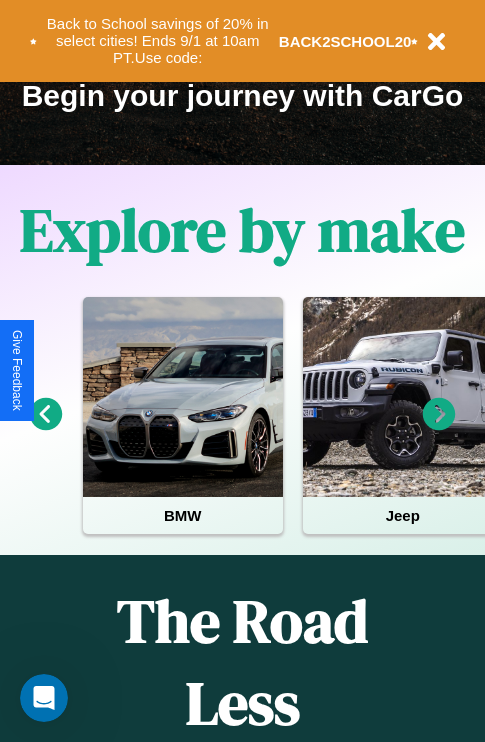 click 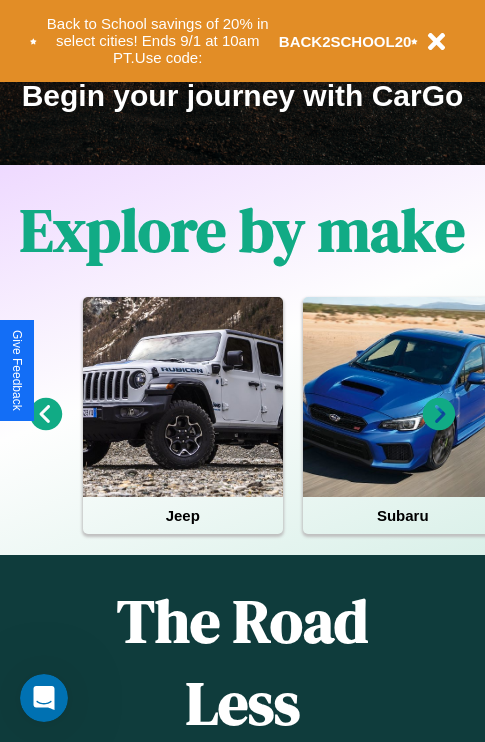 click 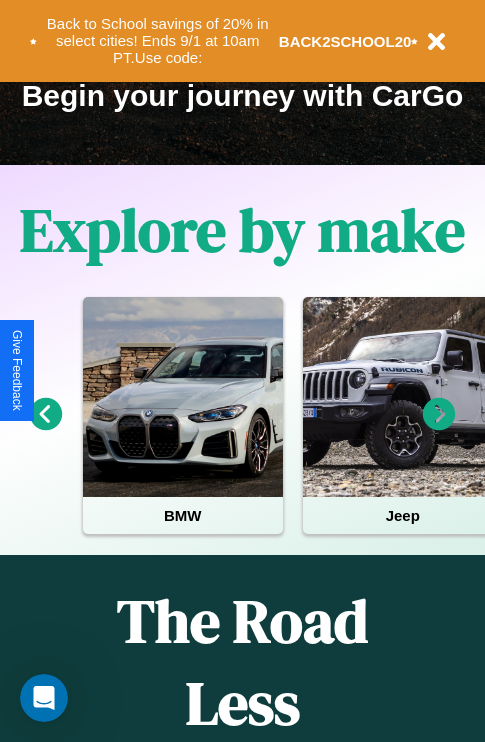 click 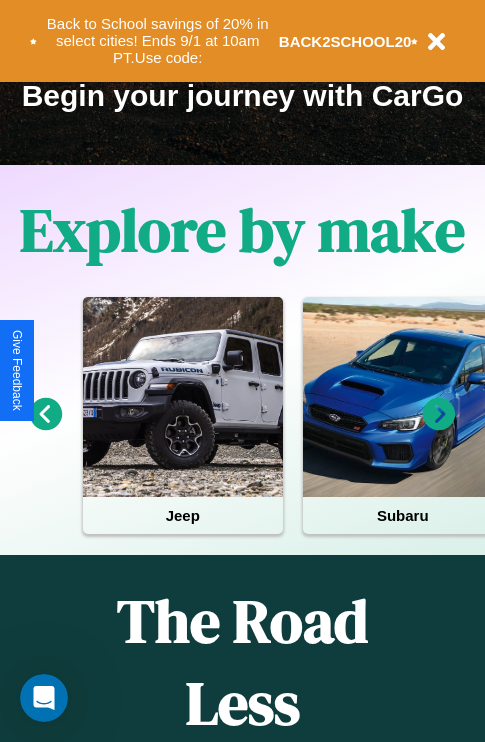 click 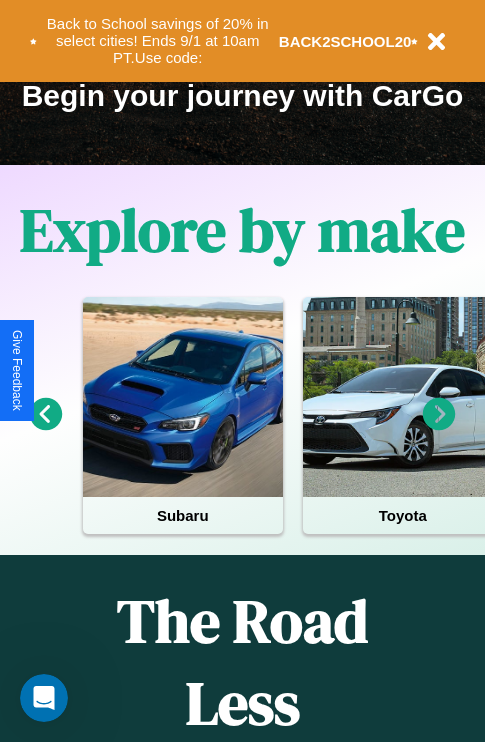 click 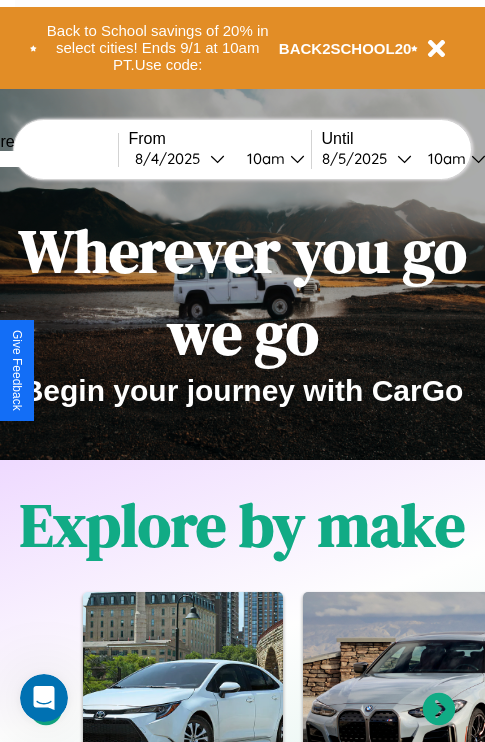 scroll, scrollTop: 0, scrollLeft: 0, axis: both 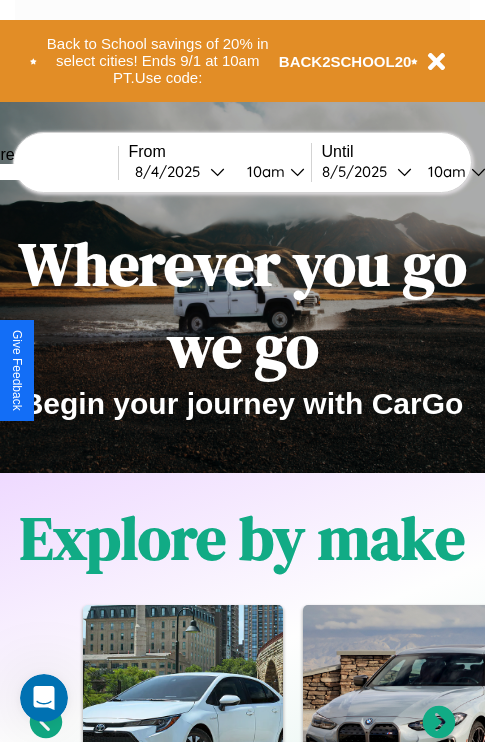 click at bounding box center [43, 172] 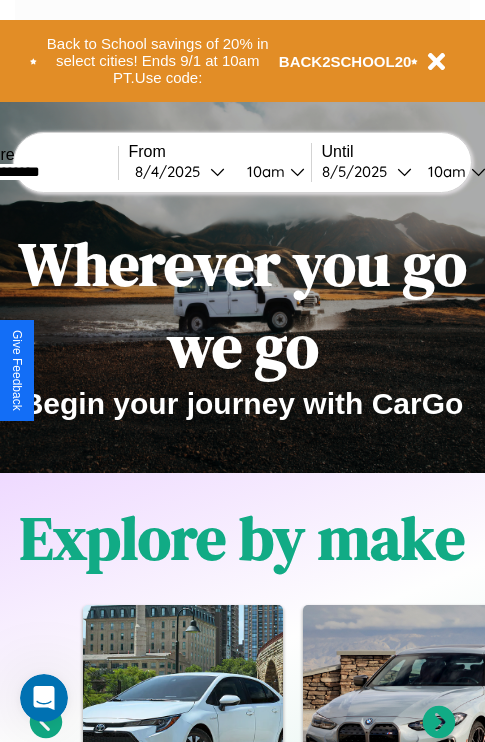 type on "**********" 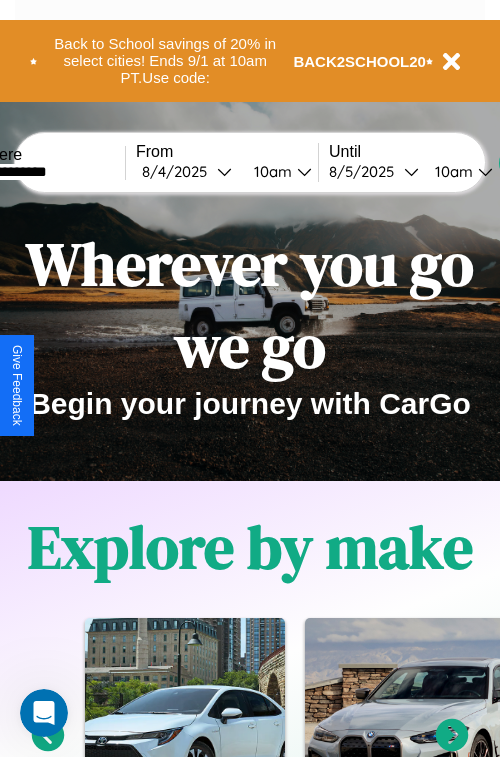 select on "*" 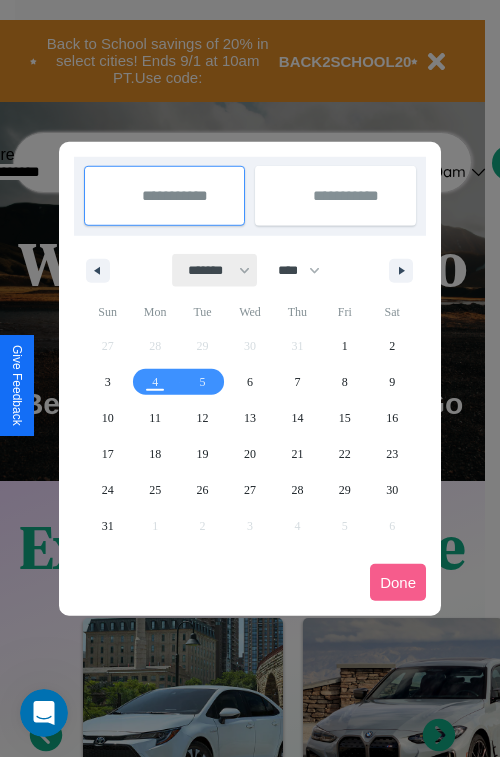 click on "******* ******** ***** ***** *** **** **** ****** ********* ******* ******** ********" at bounding box center (215, 270) 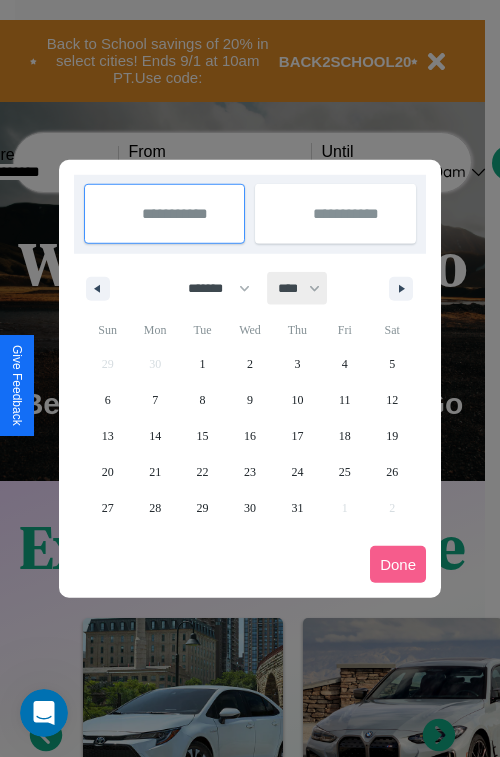 click on "**** **** **** **** **** **** **** **** **** **** **** **** **** **** **** **** **** **** **** **** **** **** **** **** **** **** **** **** **** **** **** **** **** **** **** **** **** **** **** **** **** **** **** **** **** **** **** **** **** **** **** **** **** **** **** **** **** **** **** **** **** **** **** **** **** **** **** **** **** **** **** **** **** **** **** **** **** **** **** **** **** **** **** **** **** **** **** **** **** **** **** **** **** **** **** **** **** **** **** **** **** **** **** **** **** **** **** **** **** **** **** **** **** **** **** **** **** **** **** **** ****" at bounding box center [298, 288] 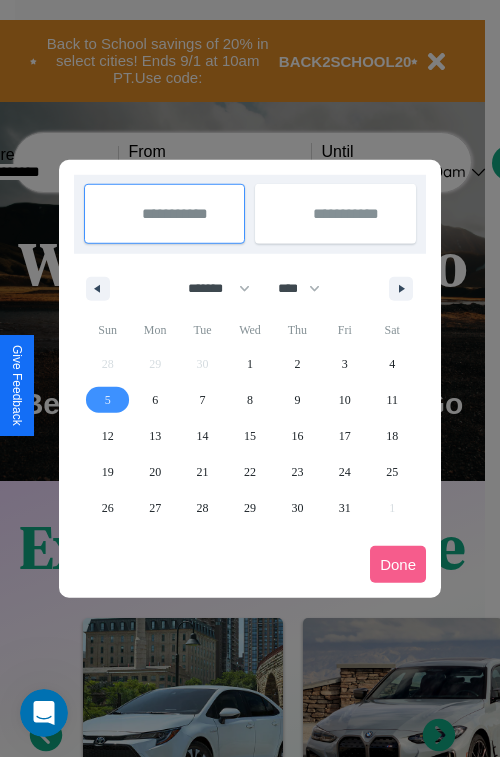 click on "5" at bounding box center [108, 400] 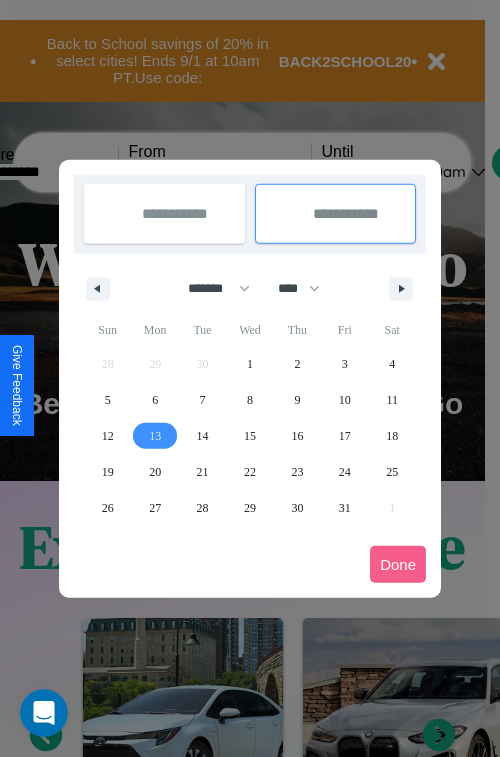 click on "13" at bounding box center (155, 436) 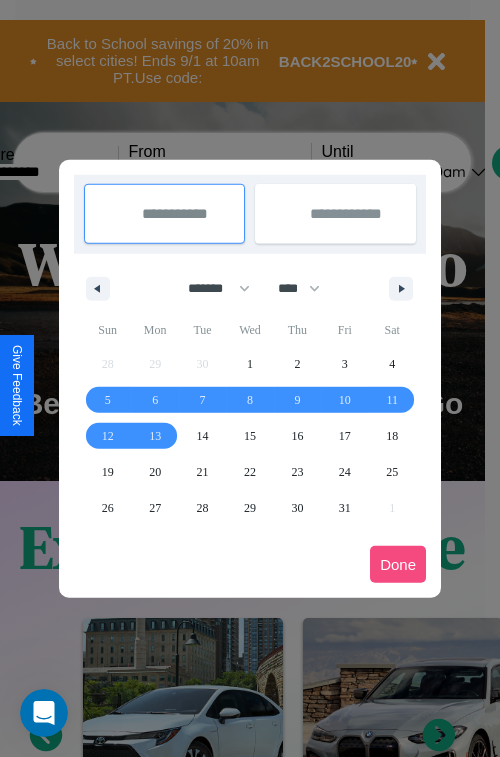 click on "Done" at bounding box center [398, 564] 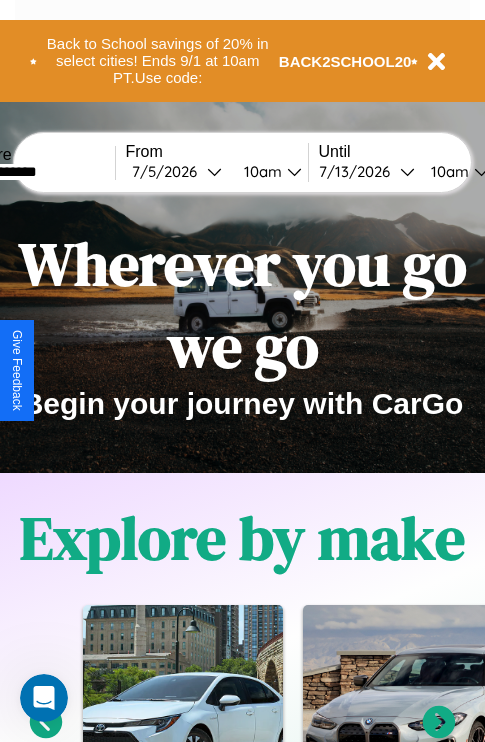 scroll, scrollTop: 0, scrollLeft: 71, axis: horizontal 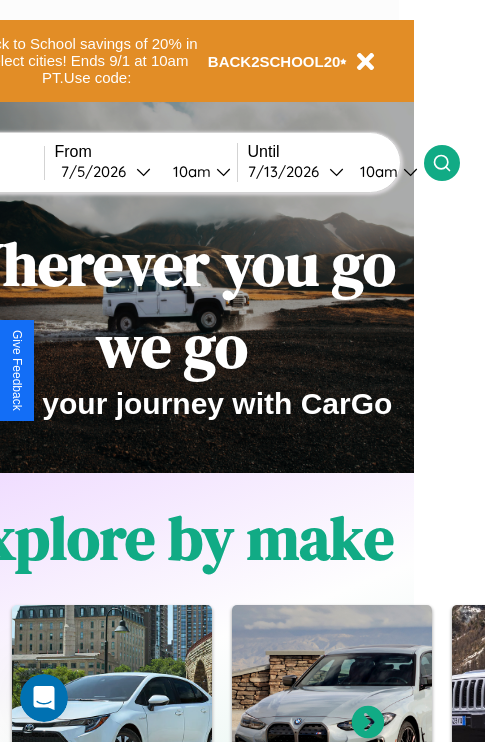 click 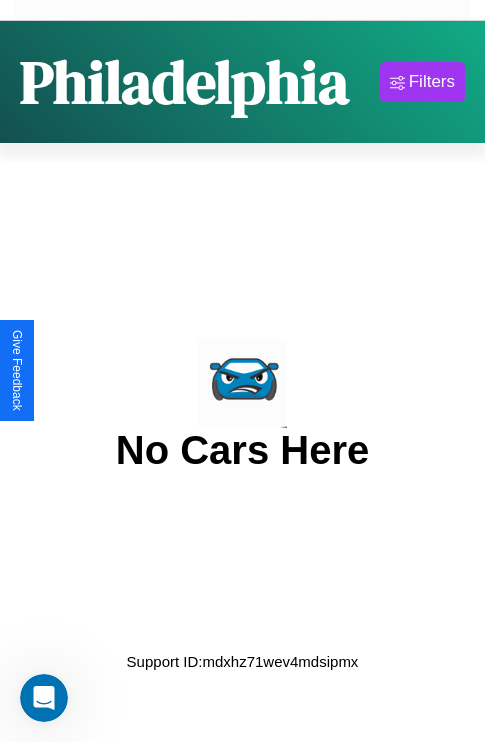 scroll, scrollTop: 0, scrollLeft: 0, axis: both 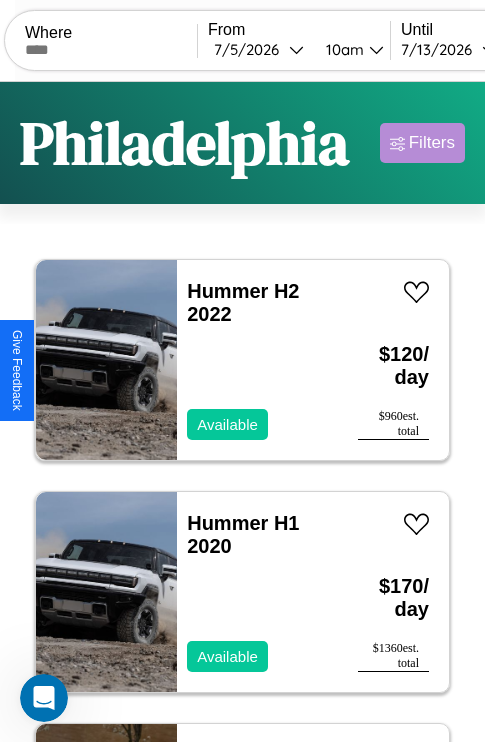 click on "Filters" at bounding box center [432, 143] 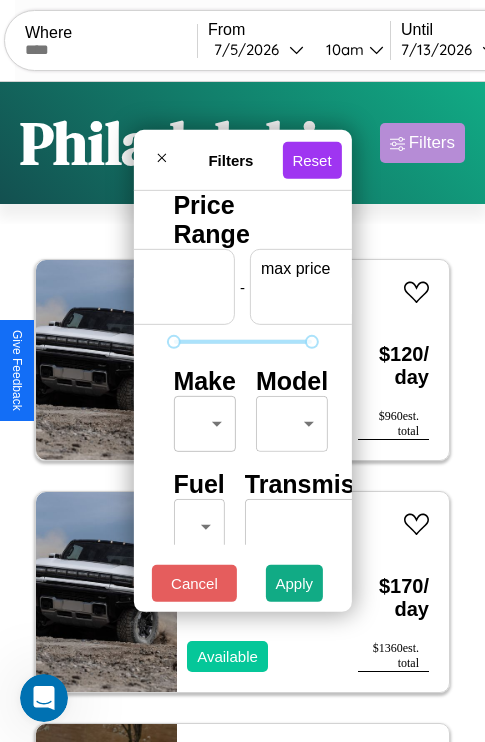 scroll, scrollTop: 0, scrollLeft: 124, axis: horizontal 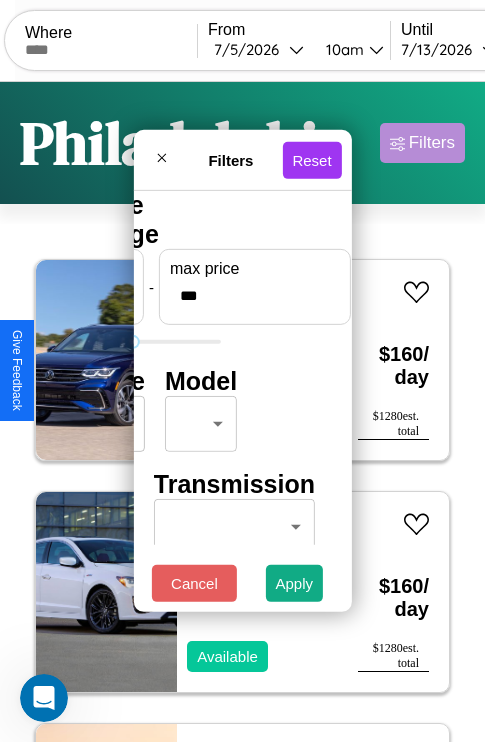 type on "***" 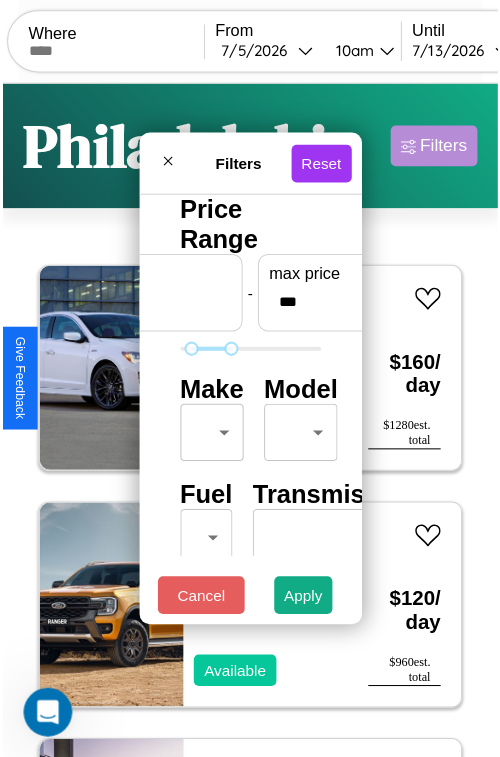 scroll, scrollTop: 59, scrollLeft: 0, axis: vertical 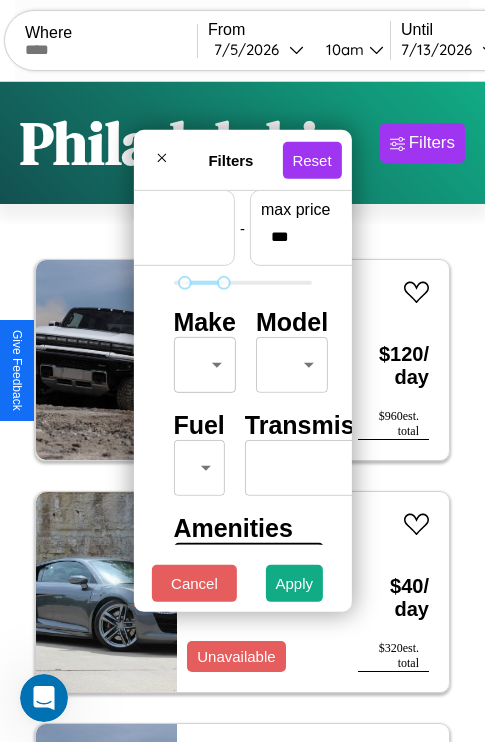 type on "**" 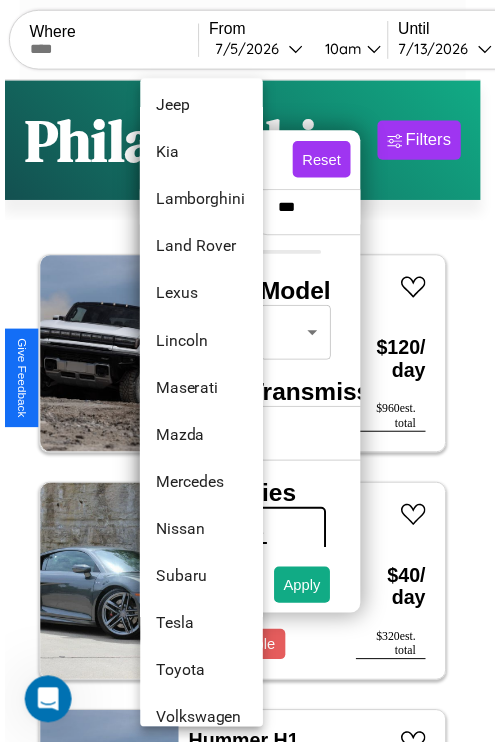 scroll, scrollTop: 1083, scrollLeft: 0, axis: vertical 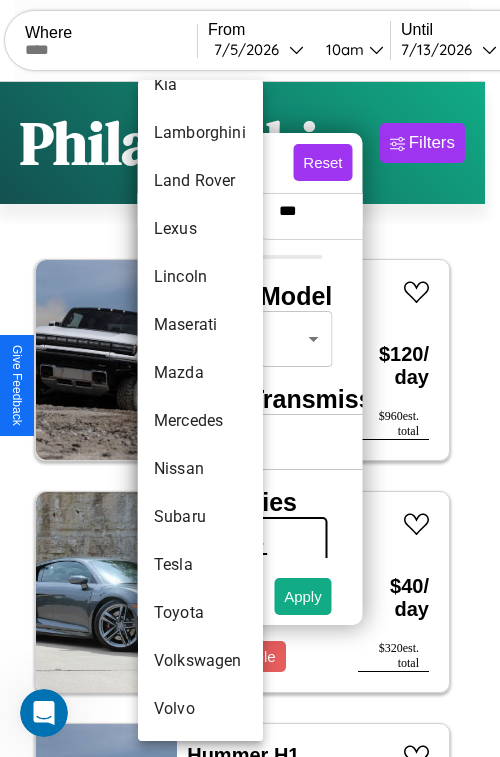 click on "Subaru" at bounding box center [200, 517] 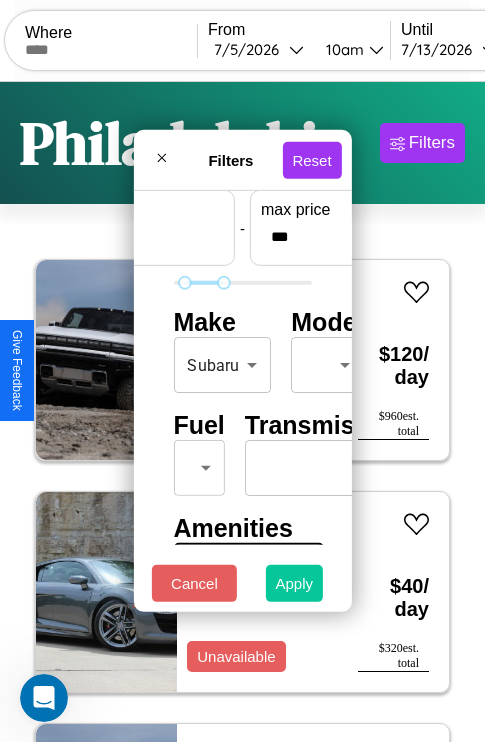 click on "Apply" at bounding box center (295, 583) 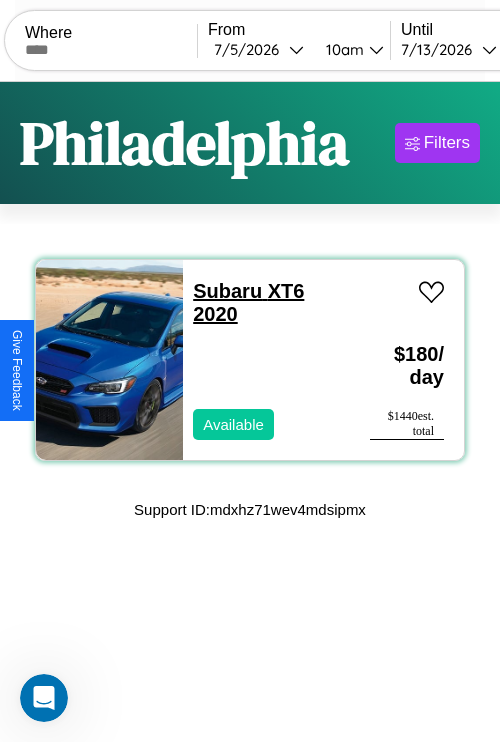 click on "Subaru   XT6   2020" at bounding box center (248, 302) 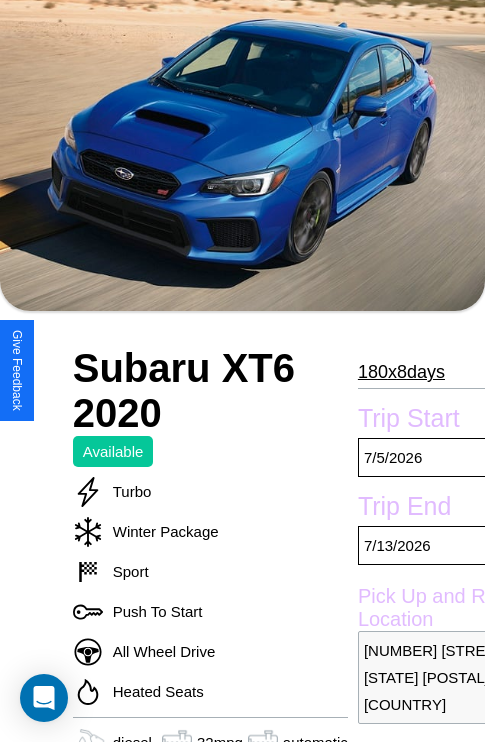 scroll, scrollTop: 117, scrollLeft: 0, axis: vertical 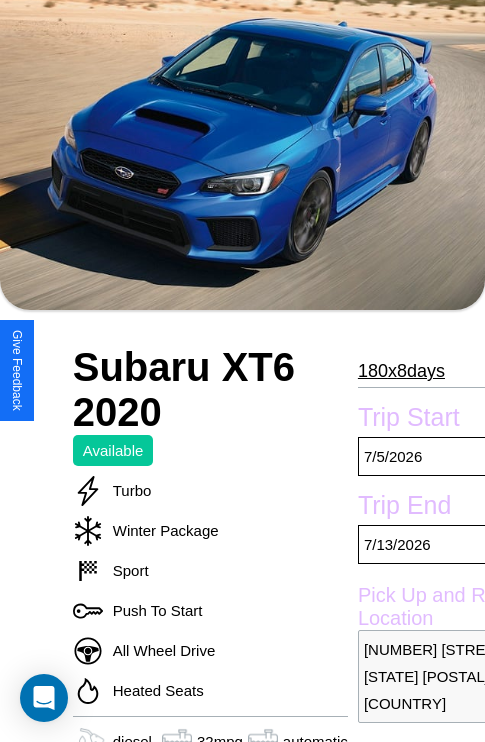 click on "180  x  8  days" at bounding box center [401, 371] 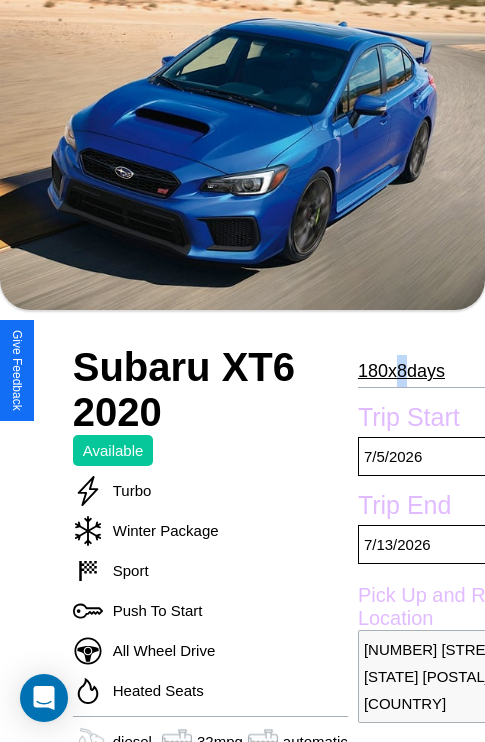 click on "180  x  8  days" at bounding box center (401, 371) 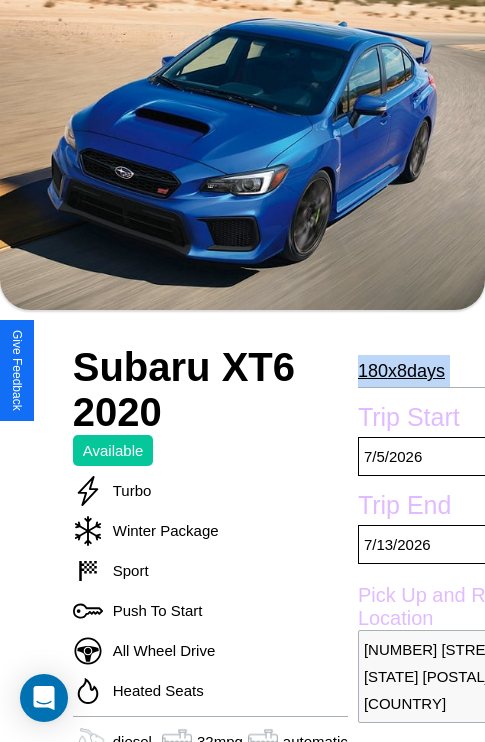 click on "180  x  8  days" at bounding box center [401, 371] 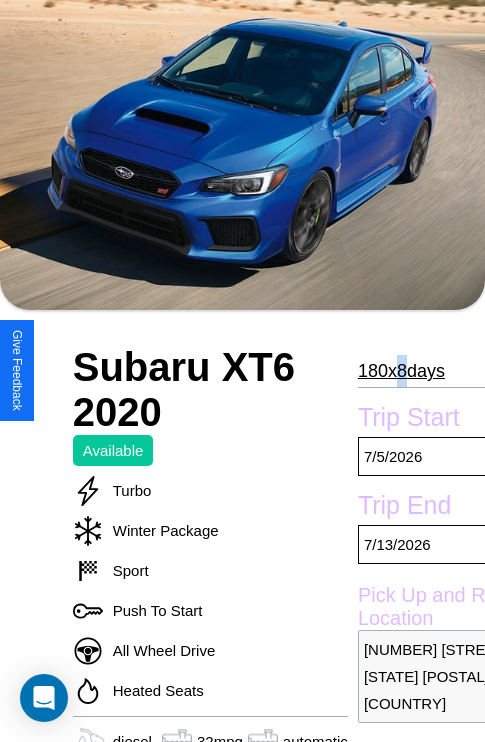 click on "180  x  8  days" at bounding box center (401, 371) 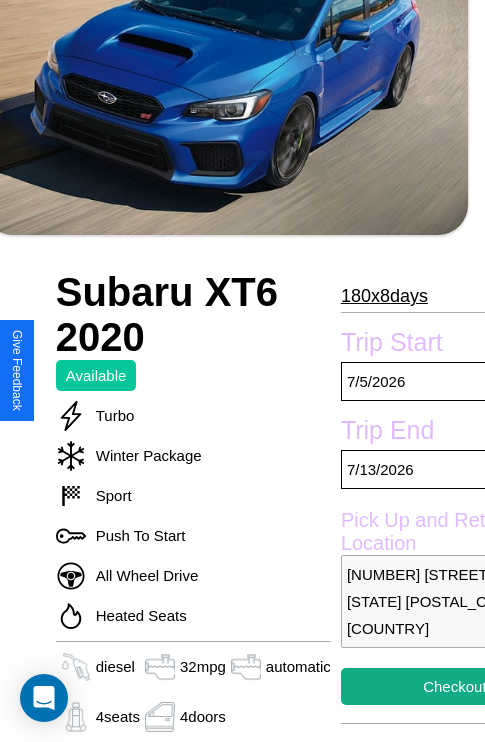 scroll, scrollTop: 508, scrollLeft: 88, axis: both 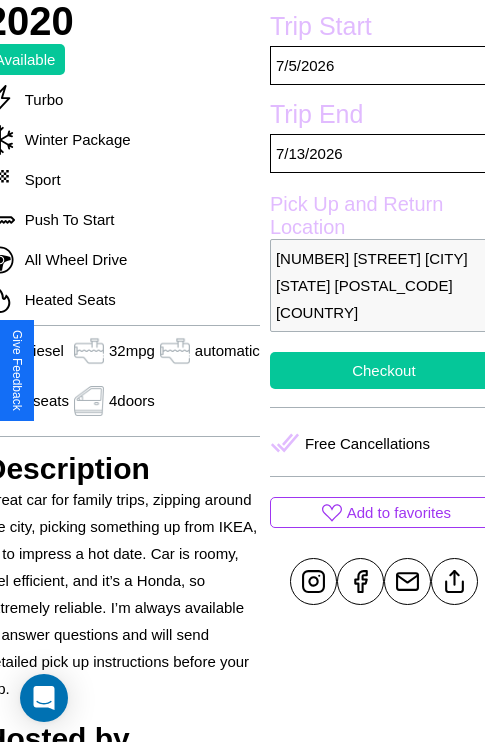 click on "Checkout" at bounding box center (384, 370) 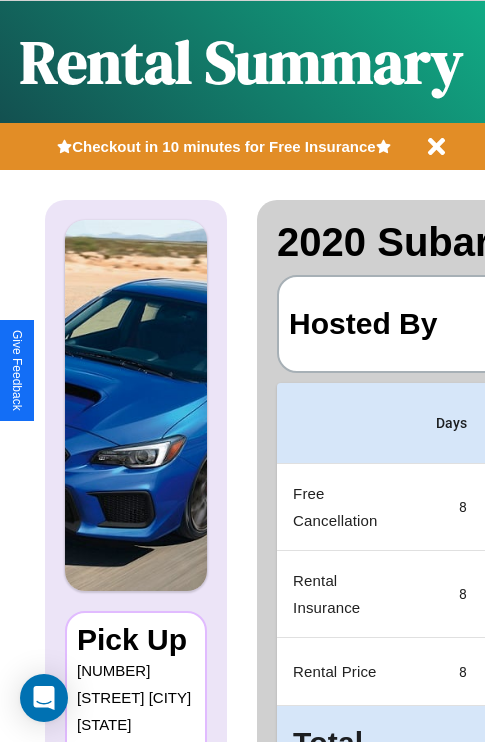 scroll, scrollTop: 0, scrollLeft: 397, axis: horizontal 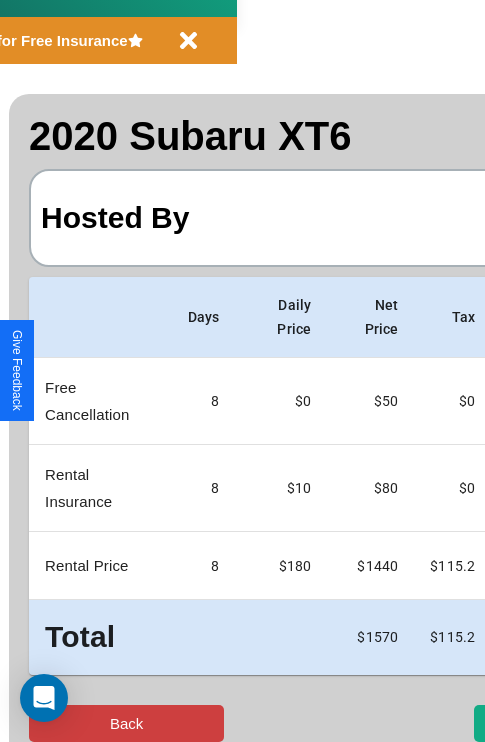 click on "Back" at bounding box center (126, 723) 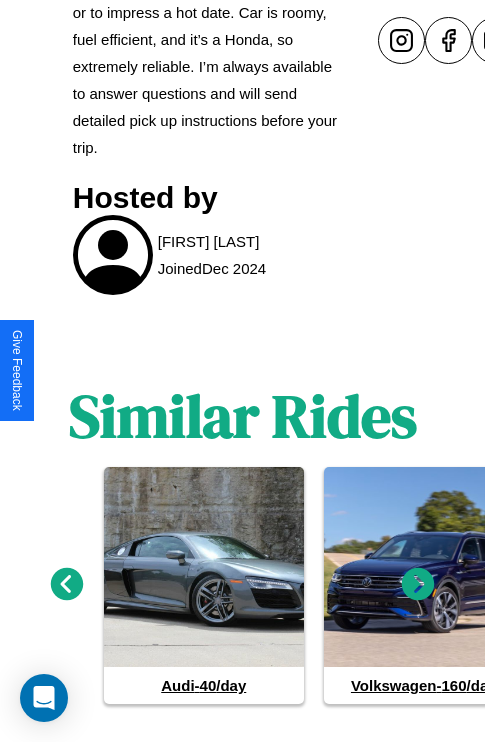 scroll, scrollTop: 1078, scrollLeft: 0, axis: vertical 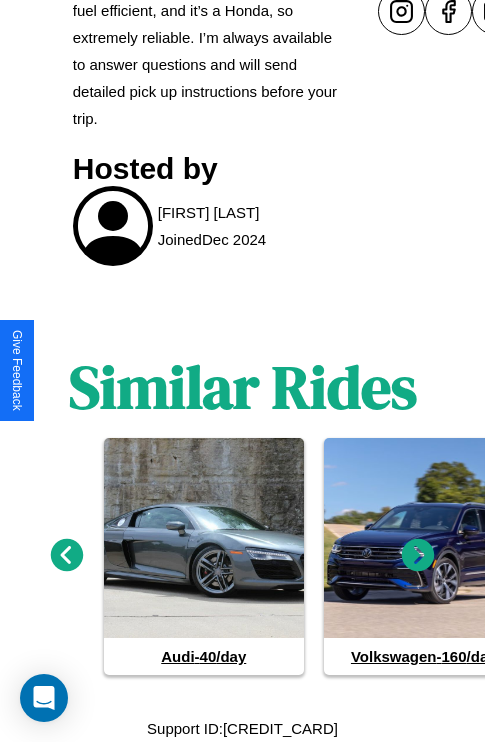 click 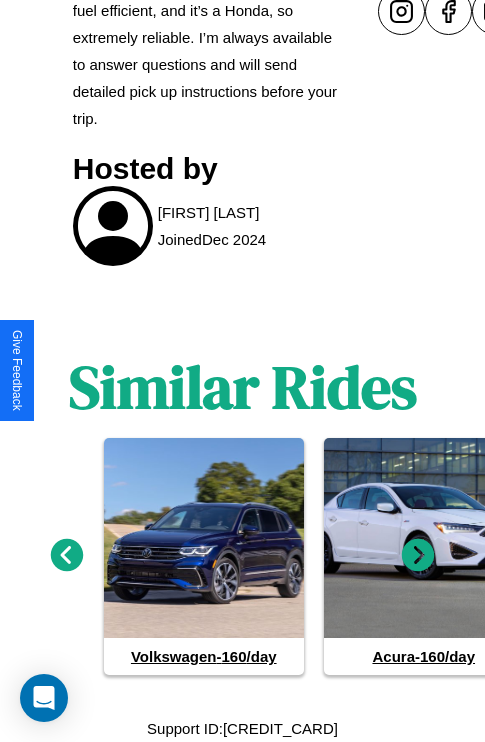 click 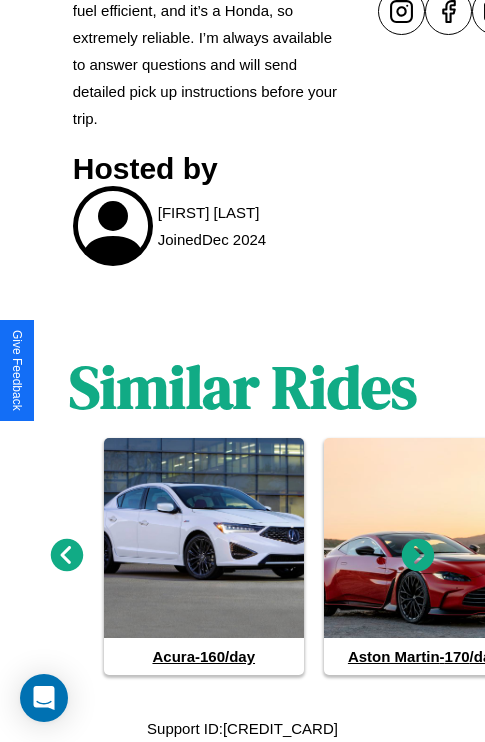 click 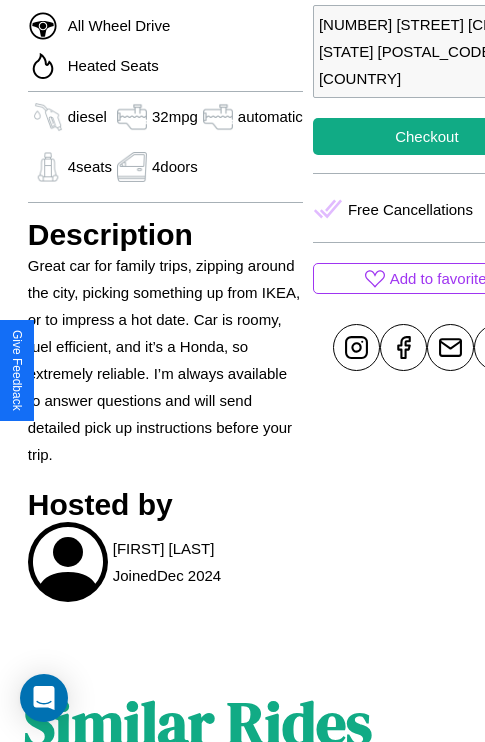 scroll, scrollTop: 423, scrollLeft: 88, axis: both 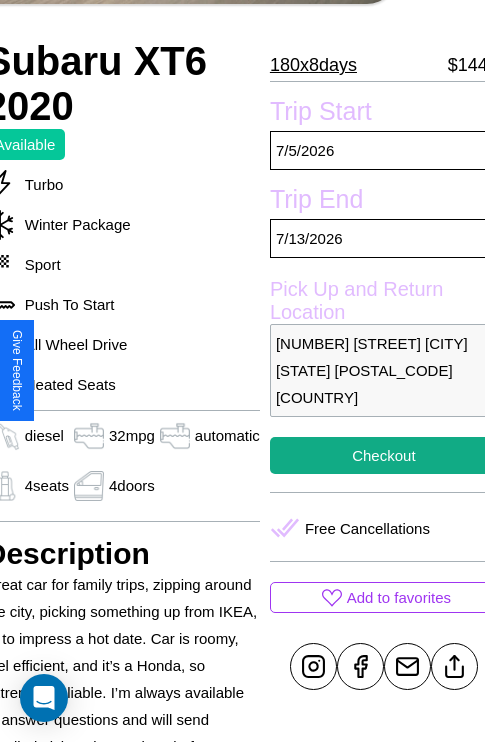 click on "[NUMBER] [STREET]  [CITY] [STATE] [POSTAL_CODE] [COUNTRY]" at bounding box center (384, 370) 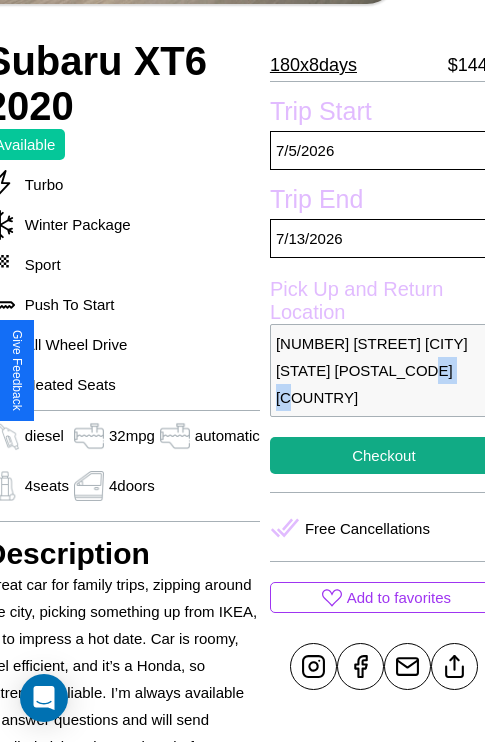 click on "[NUMBER] [STREET]  [CITY] [STATE] [POSTAL_CODE] [COUNTRY]" at bounding box center (384, 370) 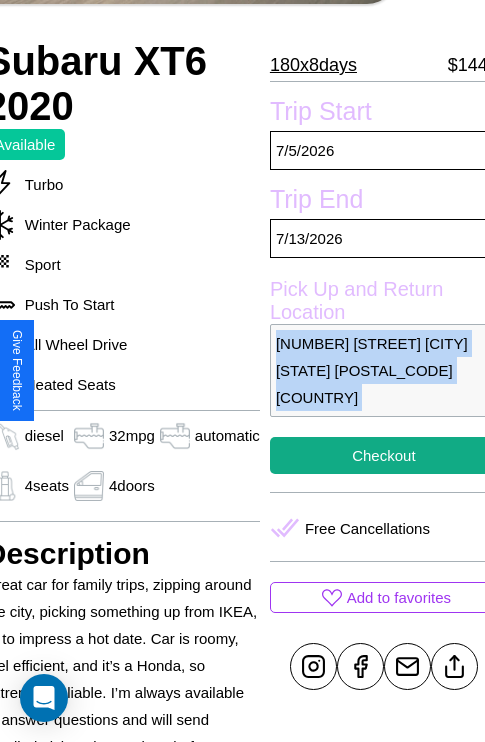 click on "[NUMBER] [STREET]  [CITY] [STATE] [POSTAL_CODE] [COUNTRY]" at bounding box center (384, 370) 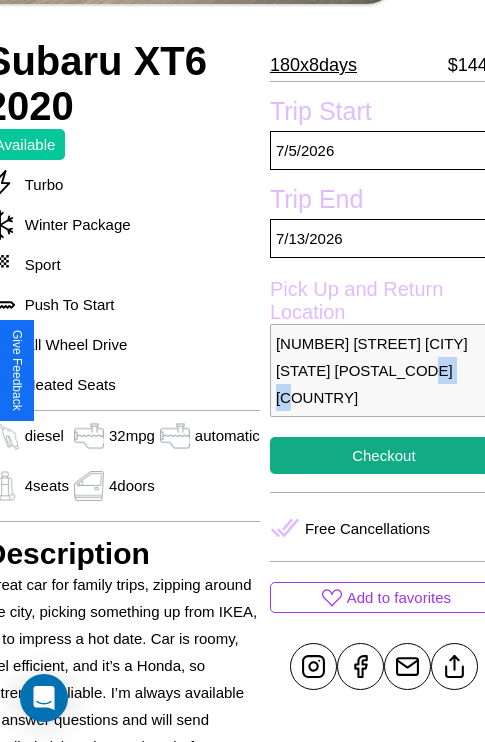 click on "[NUMBER] [STREET]  [CITY] [STATE] [POSTAL_CODE] [COUNTRY]" at bounding box center [384, 370] 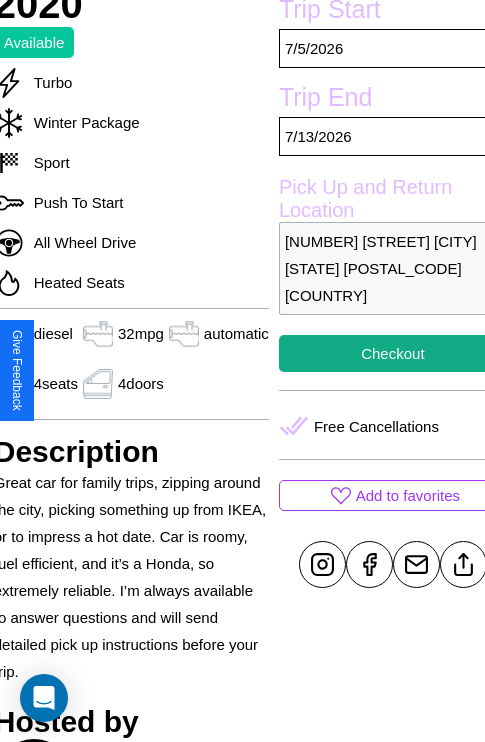 scroll, scrollTop: 1078, scrollLeft: 30, axis: both 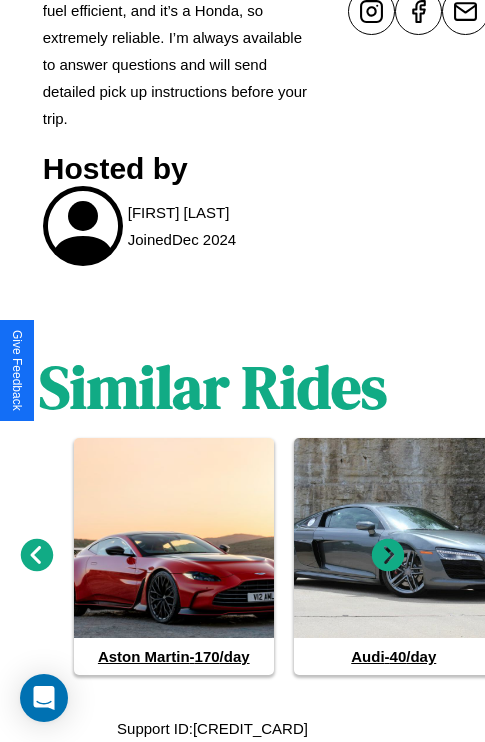 click 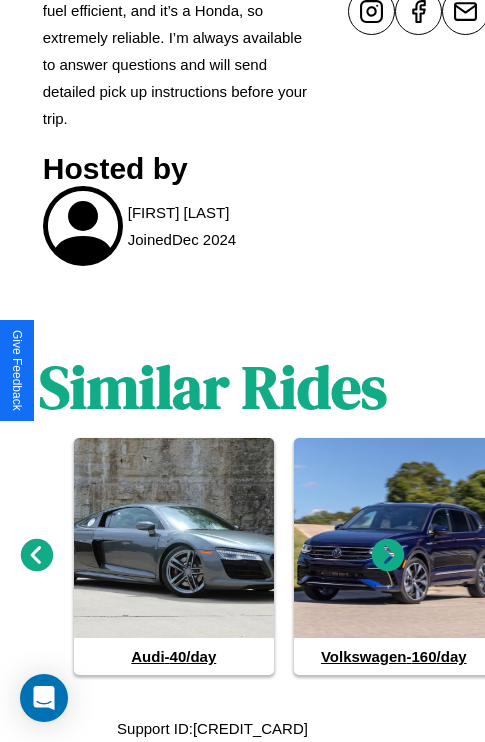 click 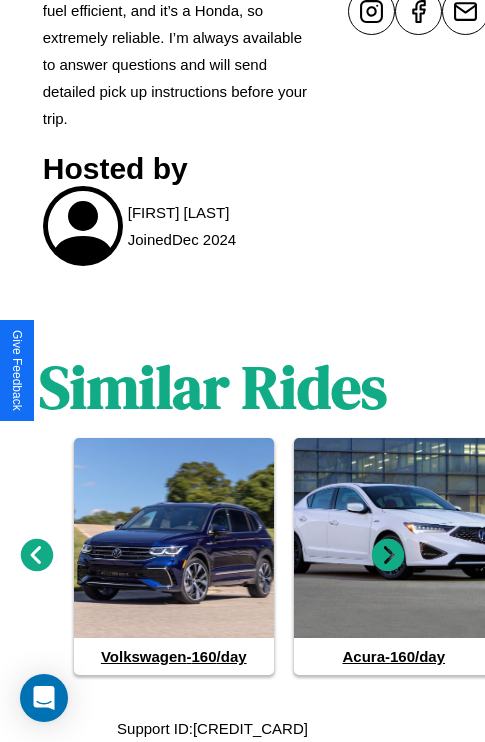 click 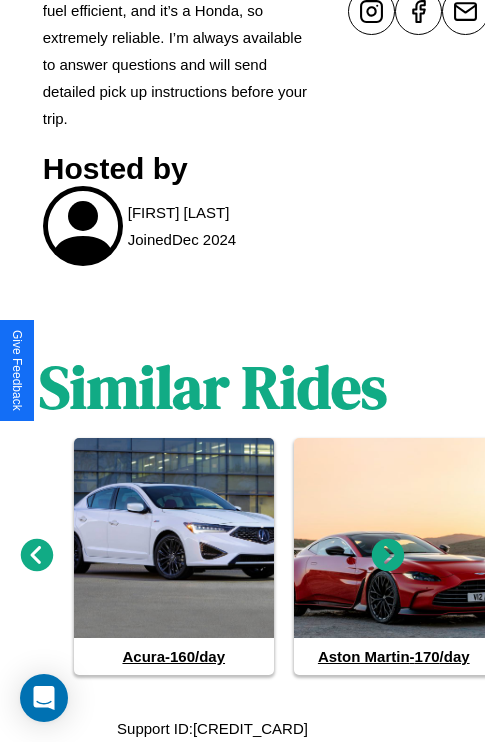 click 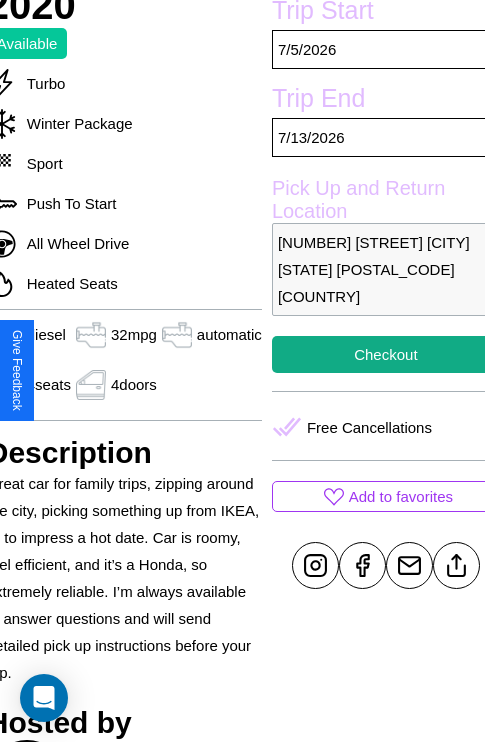 scroll, scrollTop: 508, scrollLeft: 88, axis: both 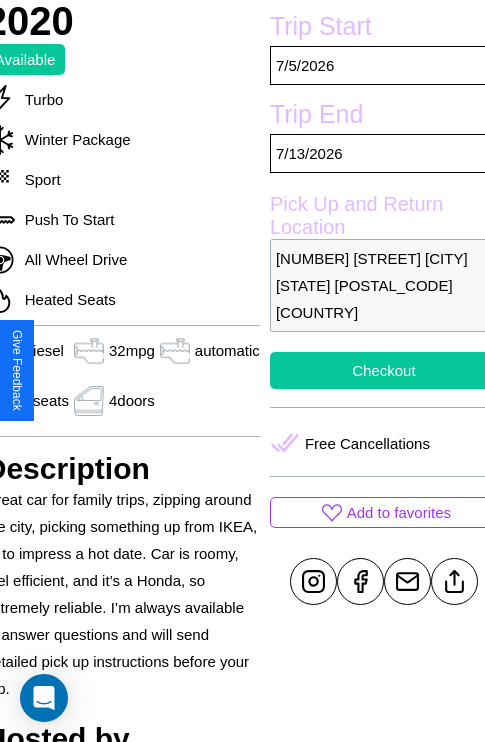 click on "Checkout" at bounding box center [384, 370] 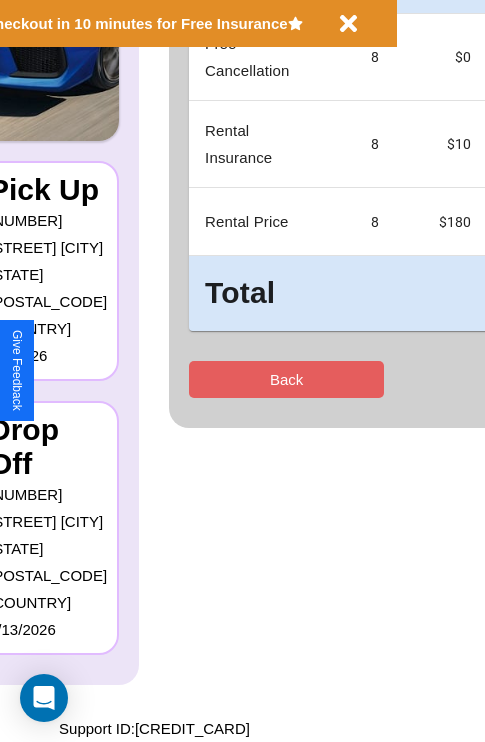 scroll, scrollTop: 0, scrollLeft: 0, axis: both 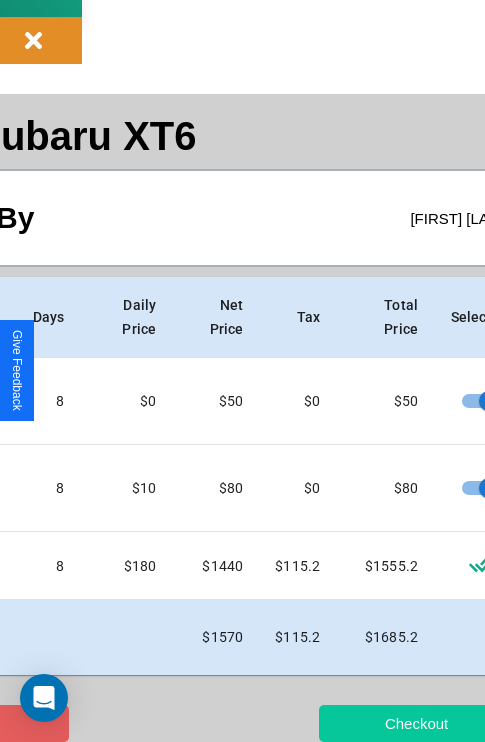 click on "Checkout" at bounding box center [416, 723] 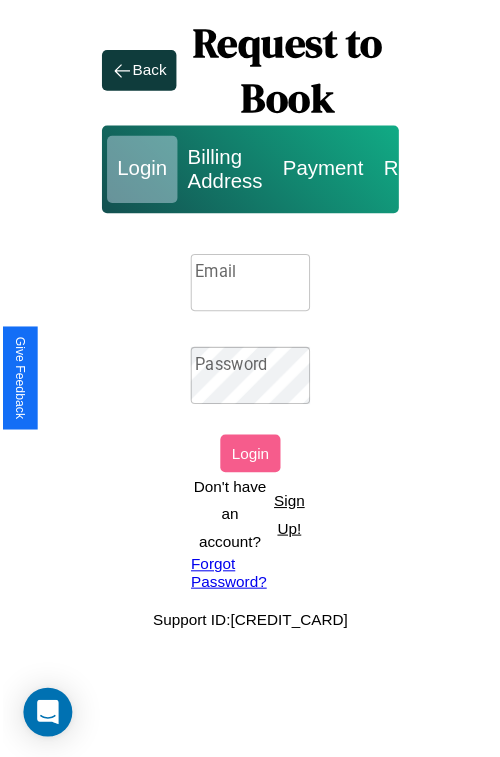 scroll, scrollTop: 0, scrollLeft: 0, axis: both 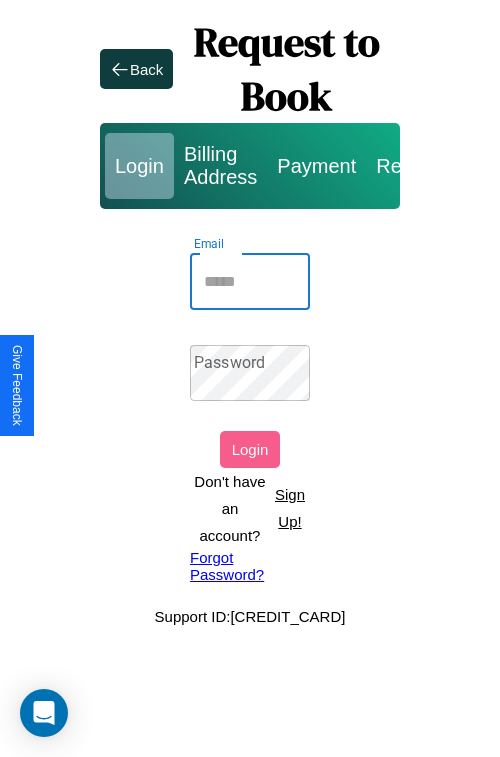 click on "Email" at bounding box center (250, 282) 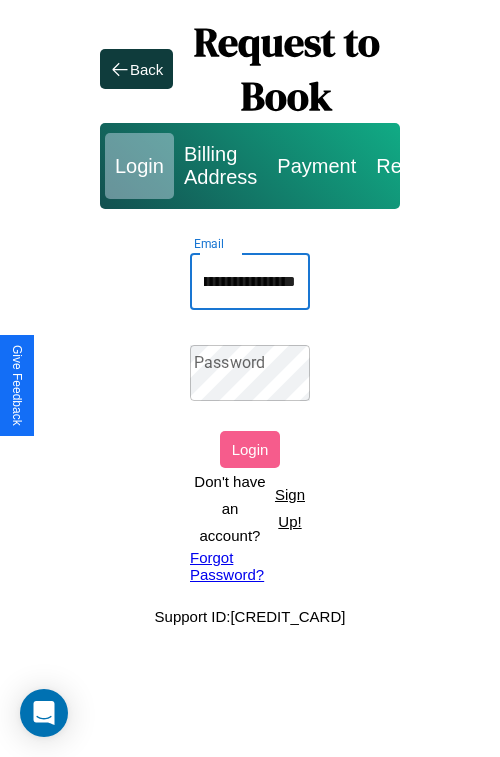 scroll, scrollTop: 0, scrollLeft: 89, axis: horizontal 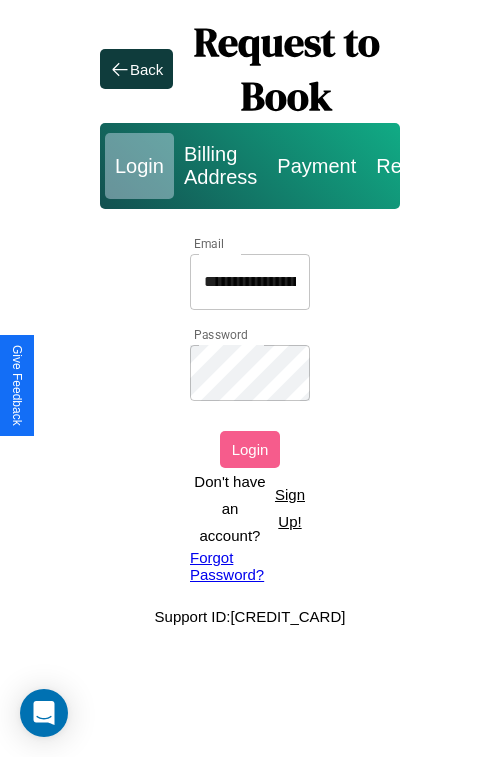 click on "Login" at bounding box center (250, 449) 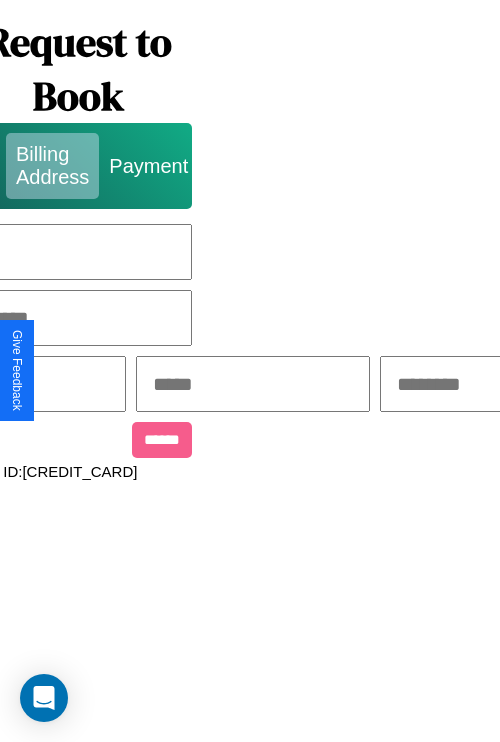 scroll, scrollTop: 0, scrollLeft: 517, axis: horizontal 